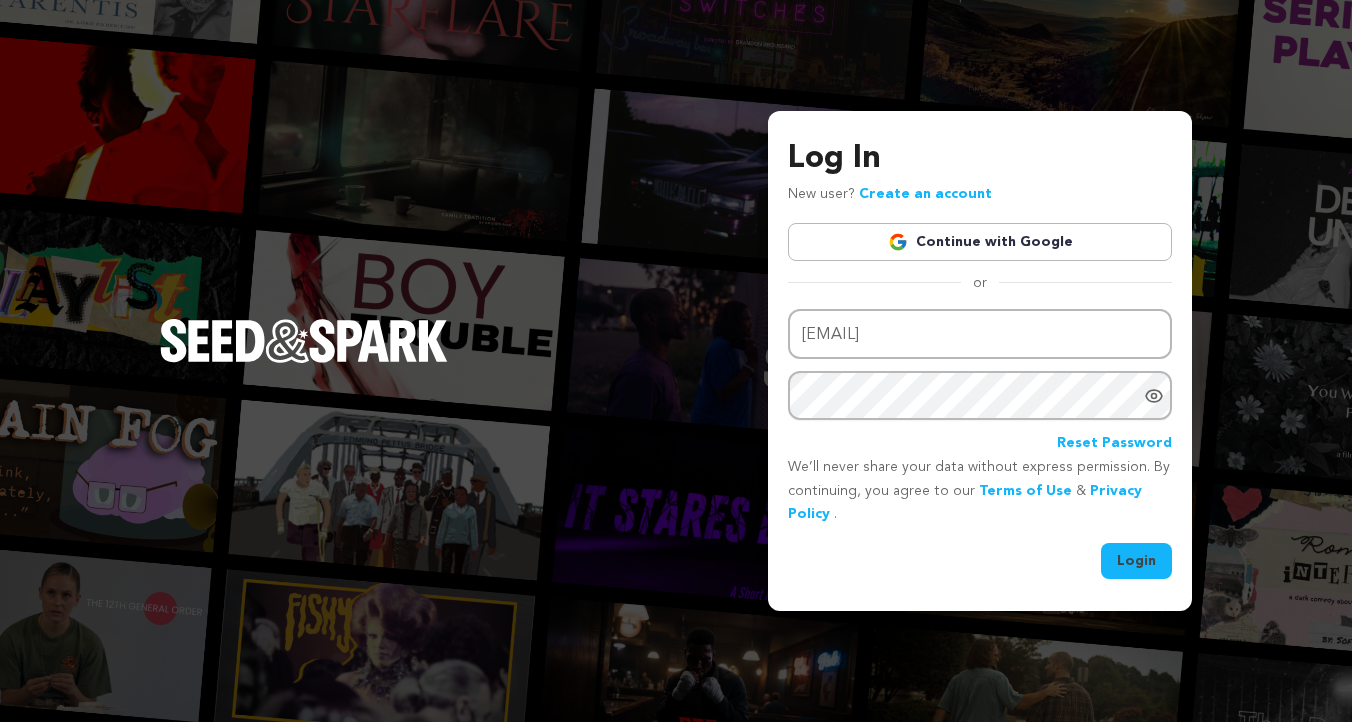 scroll, scrollTop: 0, scrollLeft: 0, axis: both 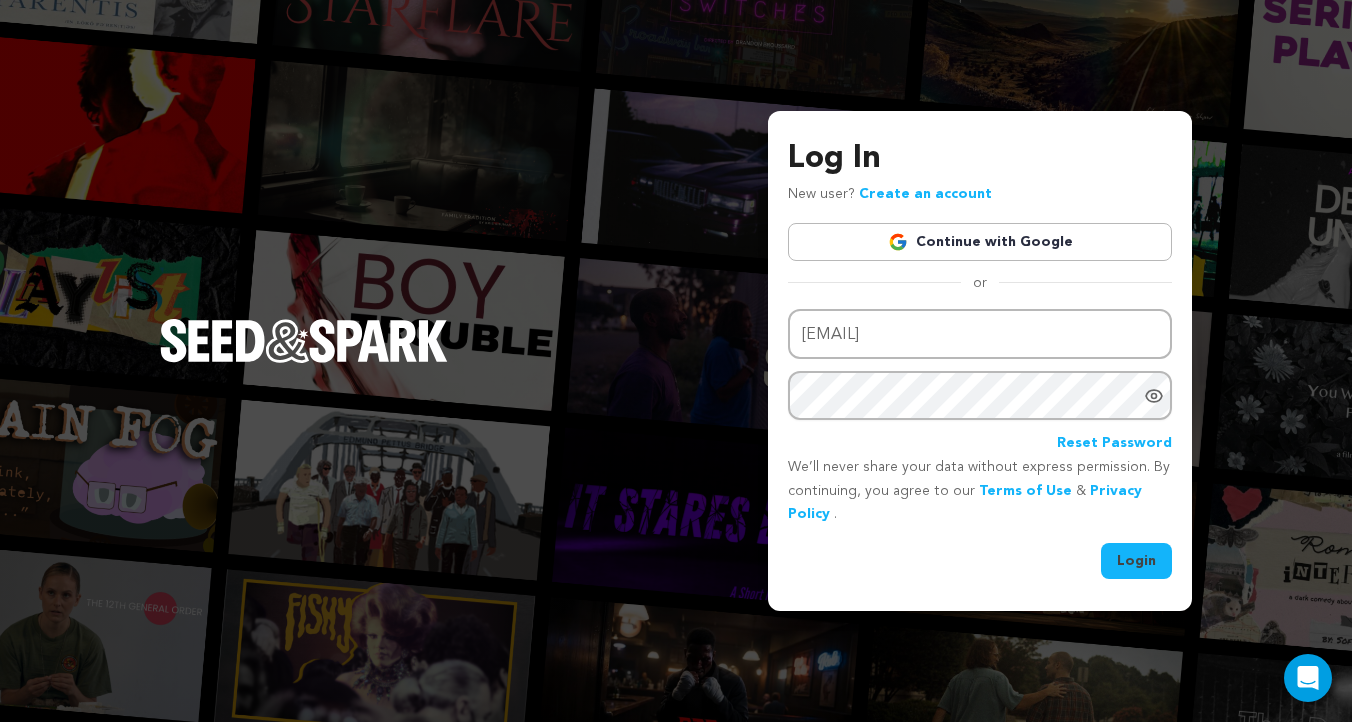 click on "Login" at bounding box center (1136, 561) 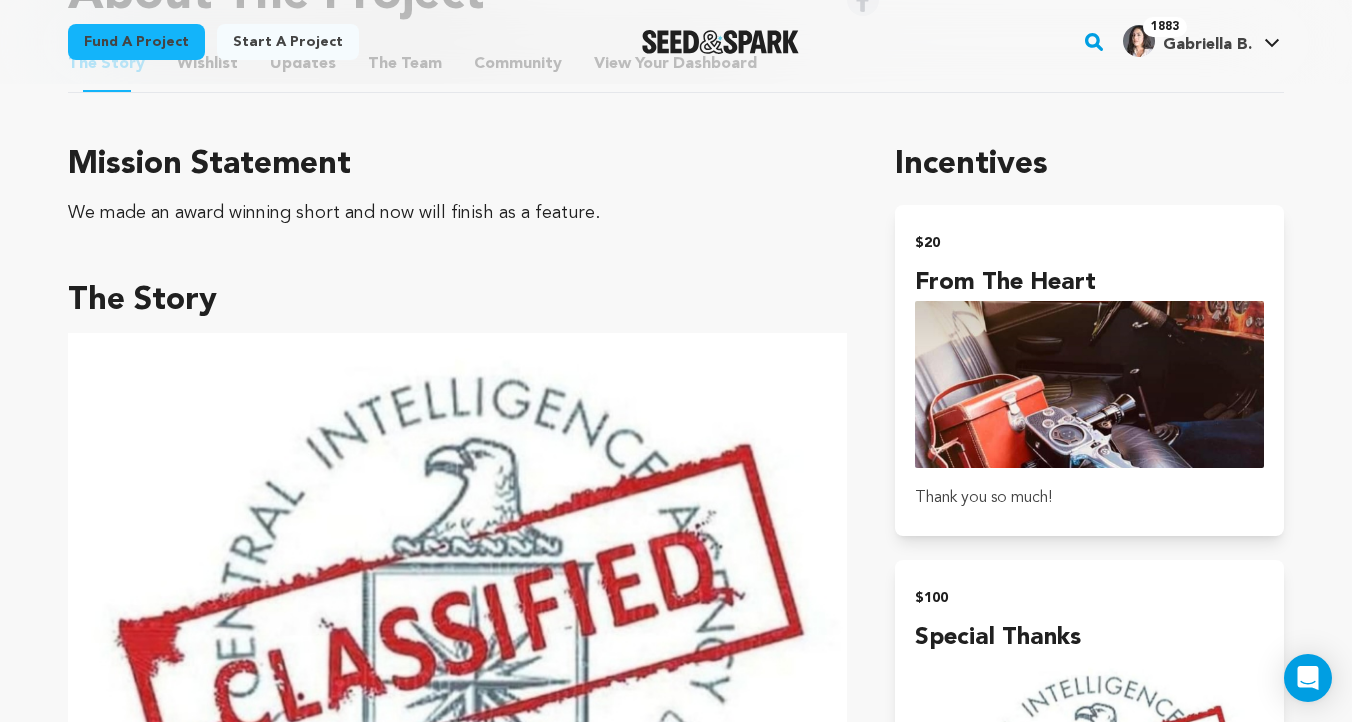 scroll, scrollTop: 887, scrollLeft: 0, axis: vertical 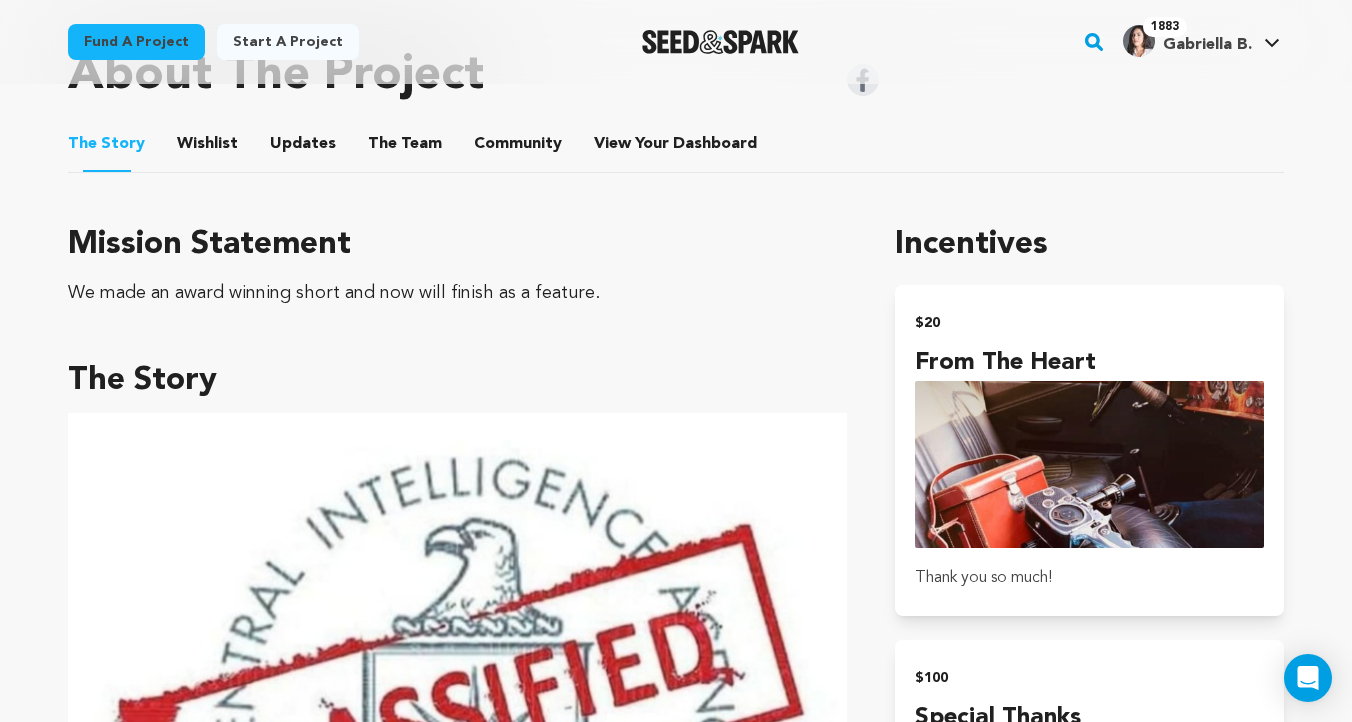 click on "We made an award winning short and now will finish as a feature." at bounding box center [457, 293] 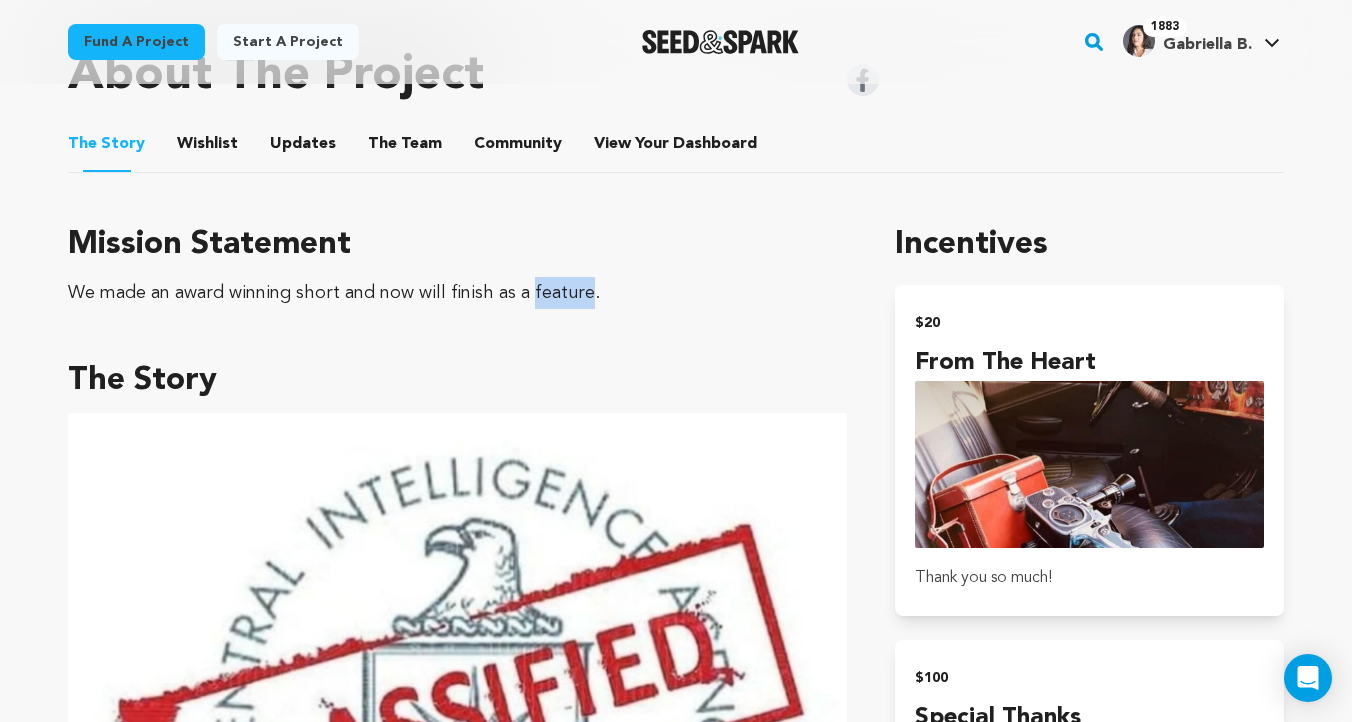 click on "We made an award winning short and now will finish as a feature." at bounding box center (457, 293) 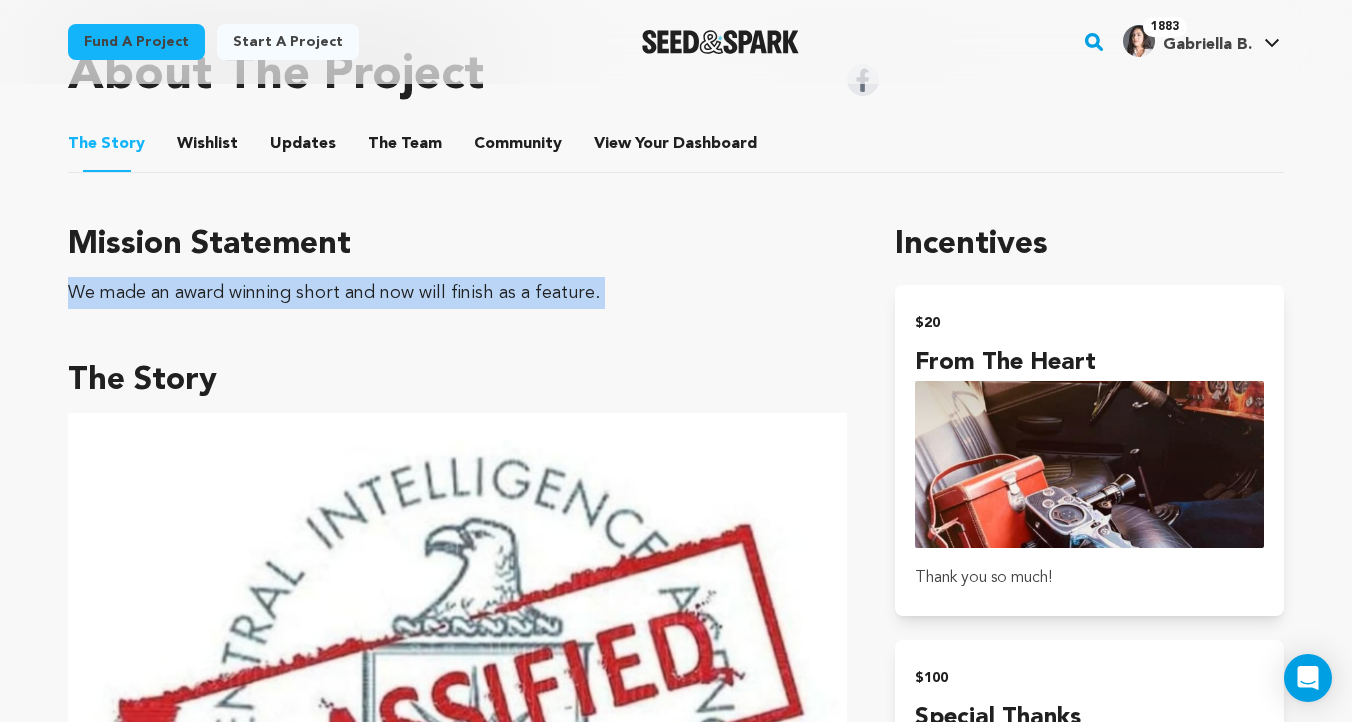 click on "We made an award winning short and now will finish as a feature." at bounding box center (457, 293) 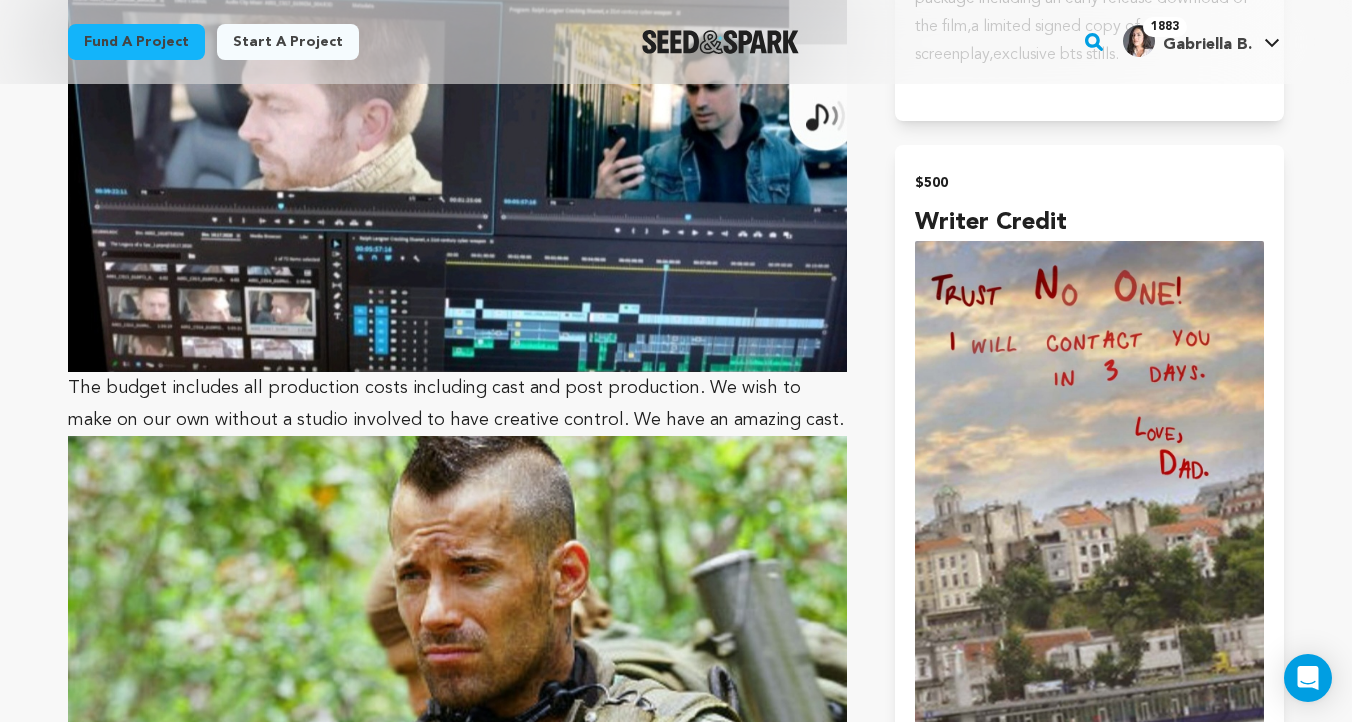 scroll, scrollTop: 2542, scrollLeft: 0, axis: vertical 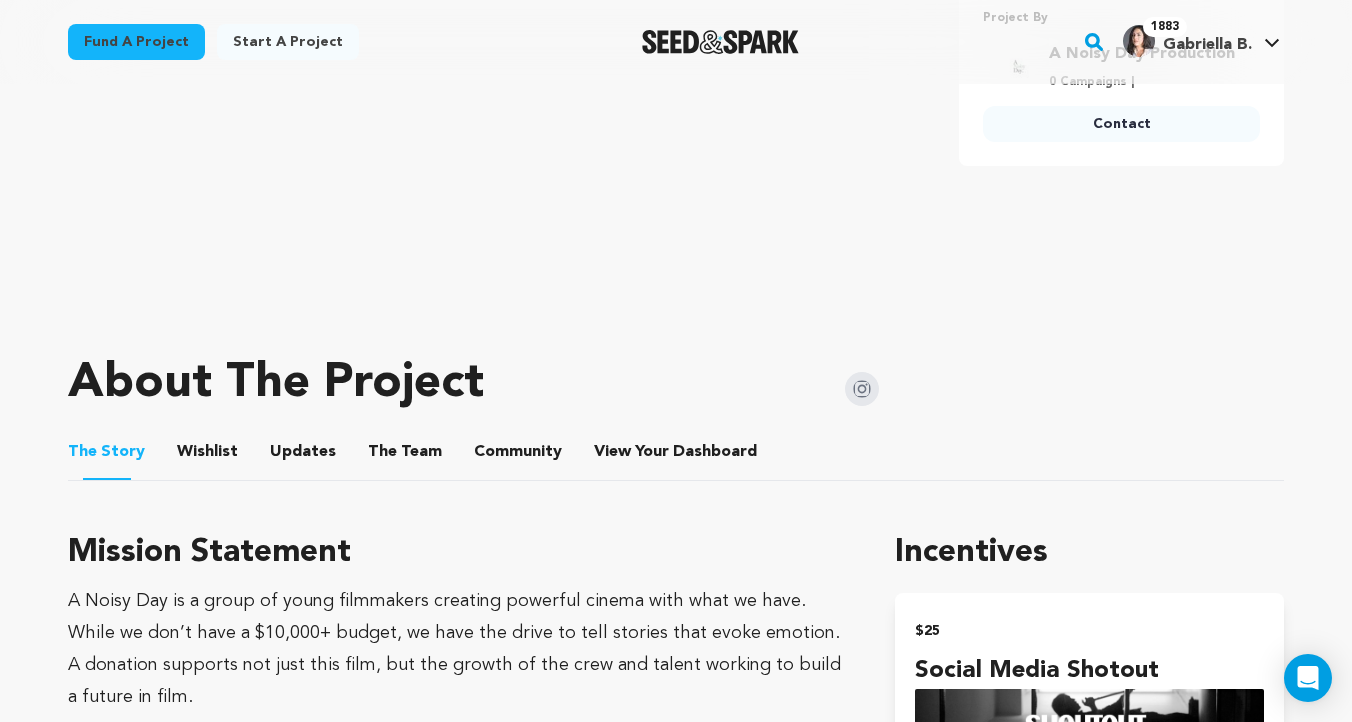 click on "Wishlist" at bounding box center [208, 456] 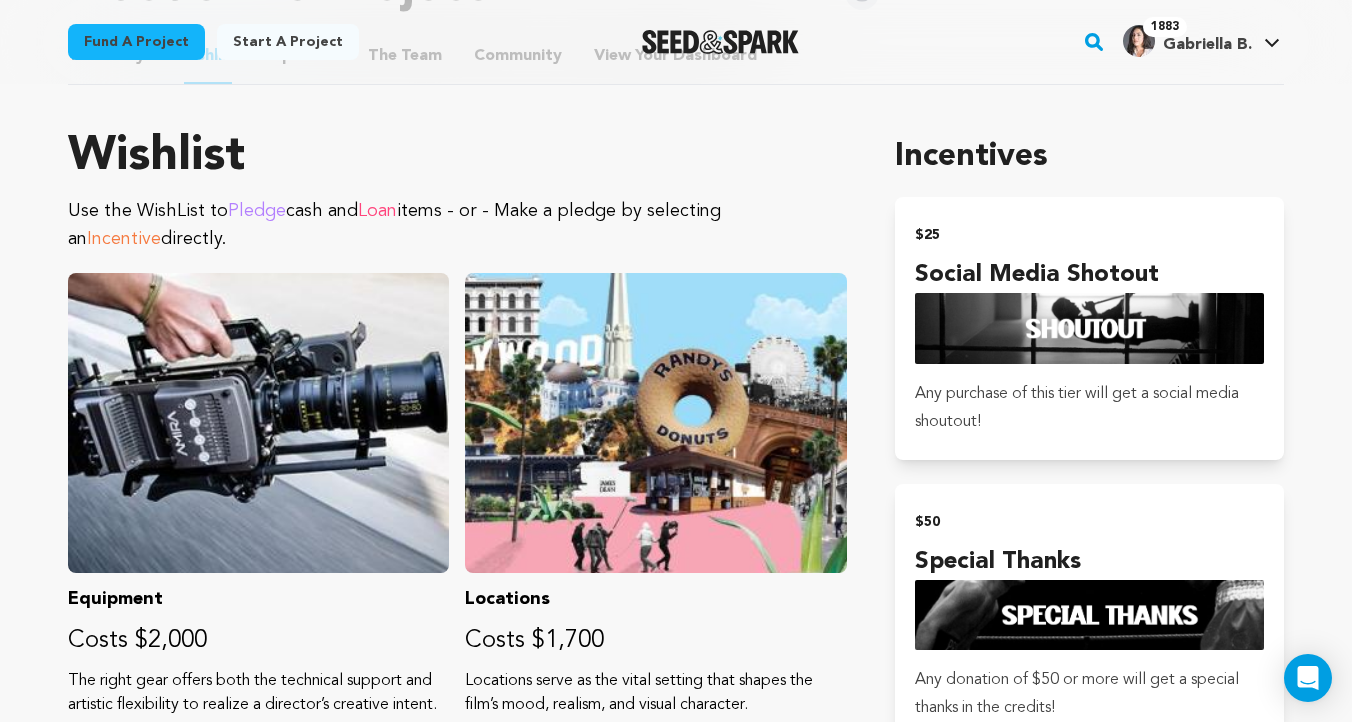 scroll, scrollTop: 907, scrollLeft: 0, axis: vertical 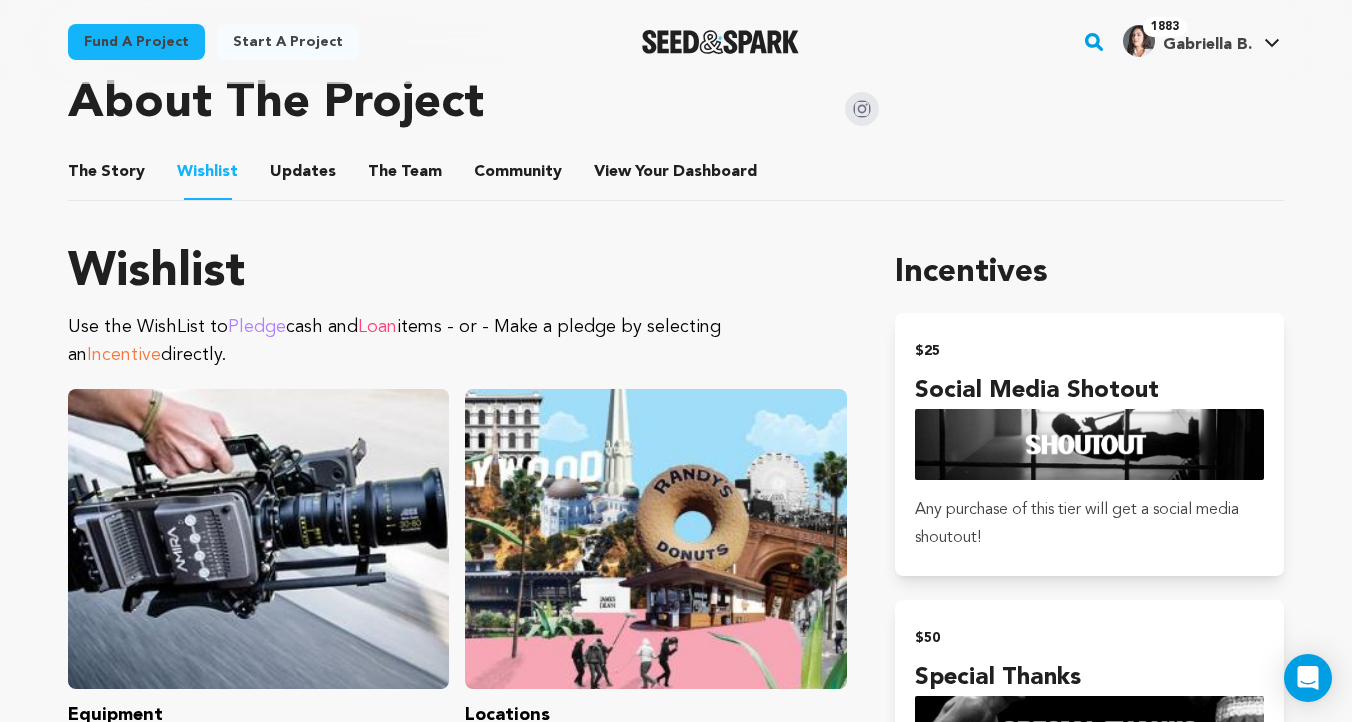 click on "The Story" at bounding box center (107, 176) 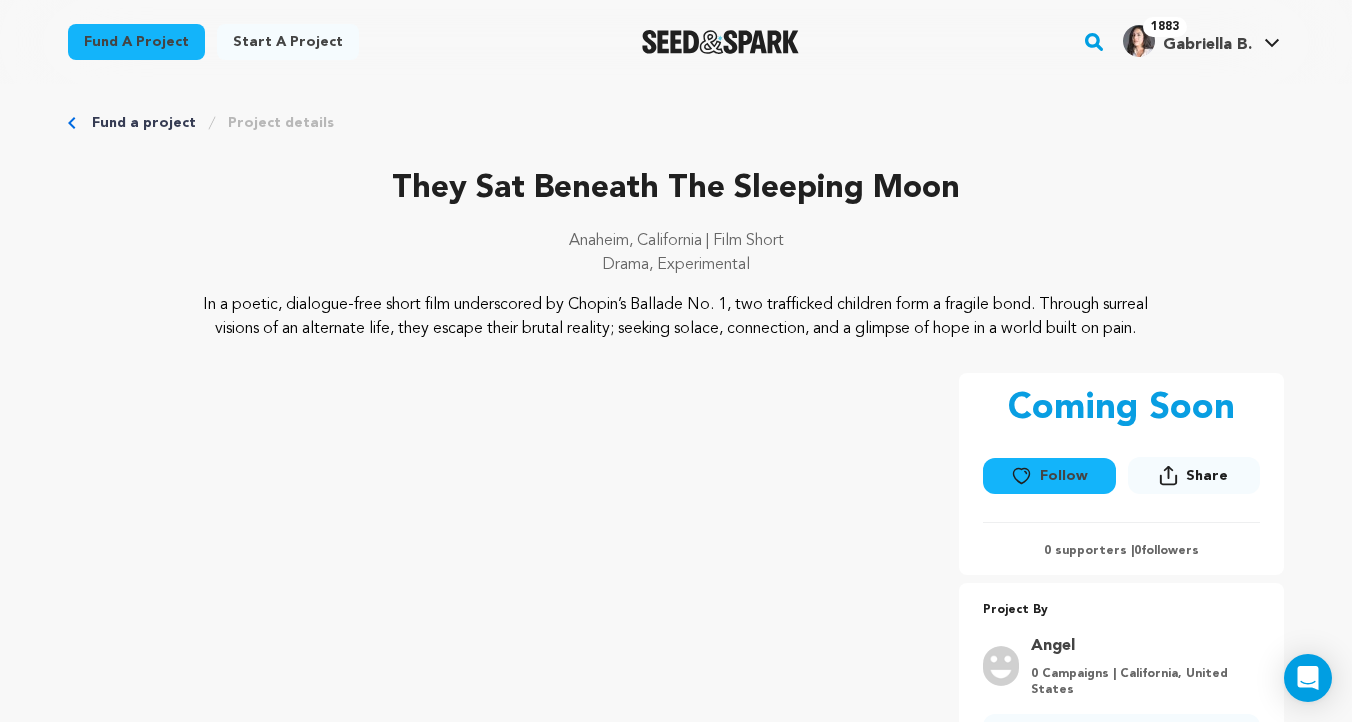 scroll, scrollTop: 0, scrollLeft: 0, axis: both 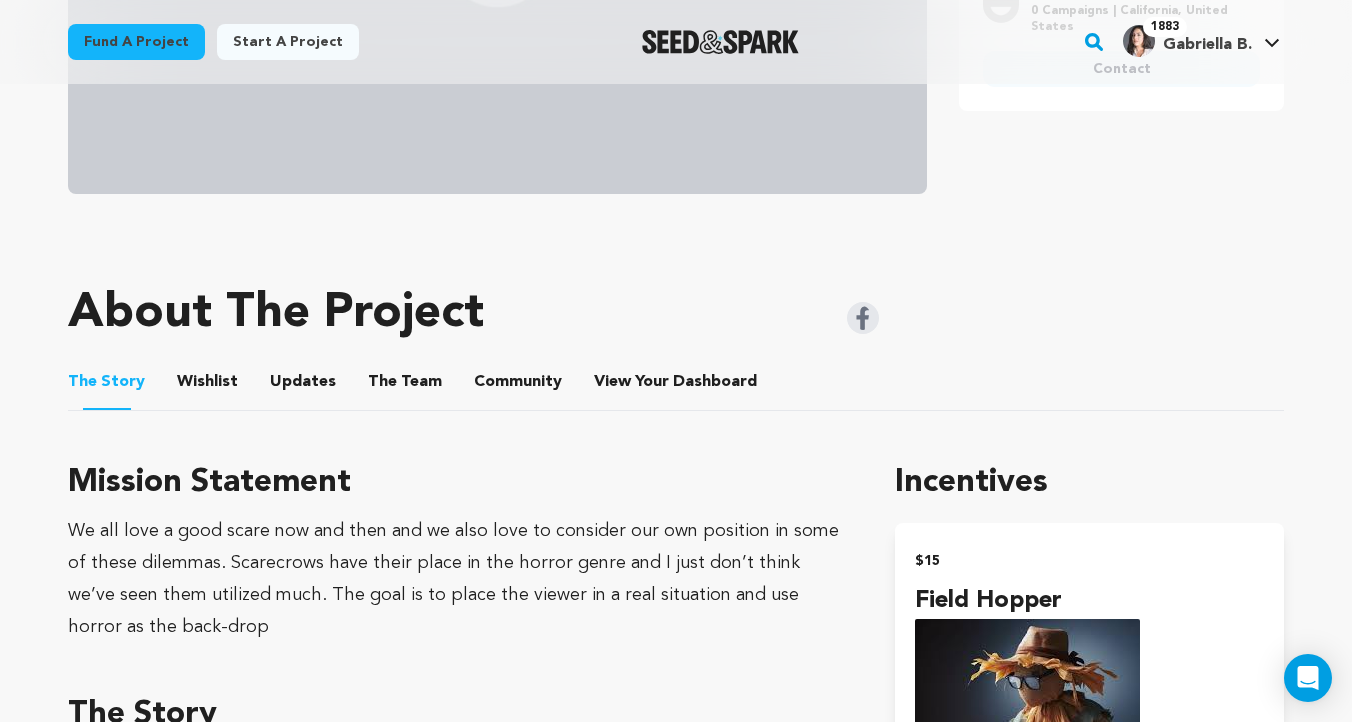 click on "Wishlist" at bounding box center [208, 386] 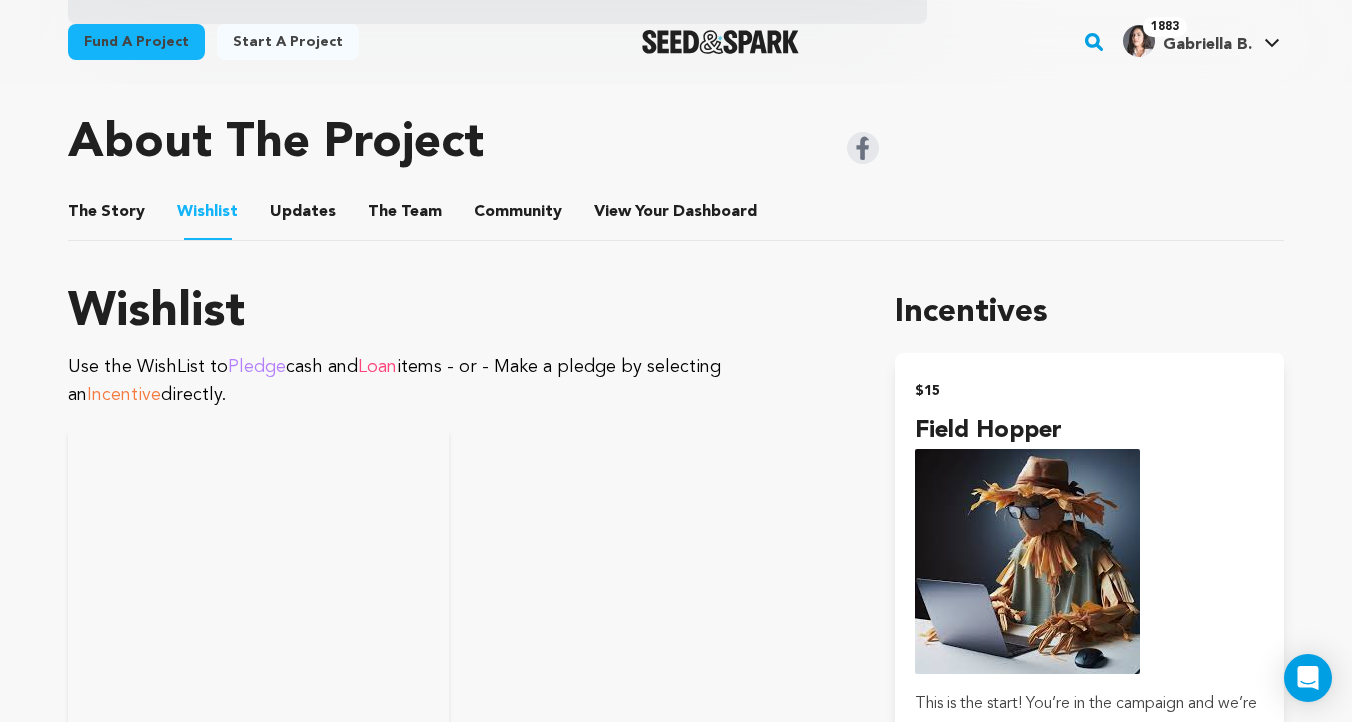 scroll, scrollTop: 740, scrollLeft: 0, axis: vertical 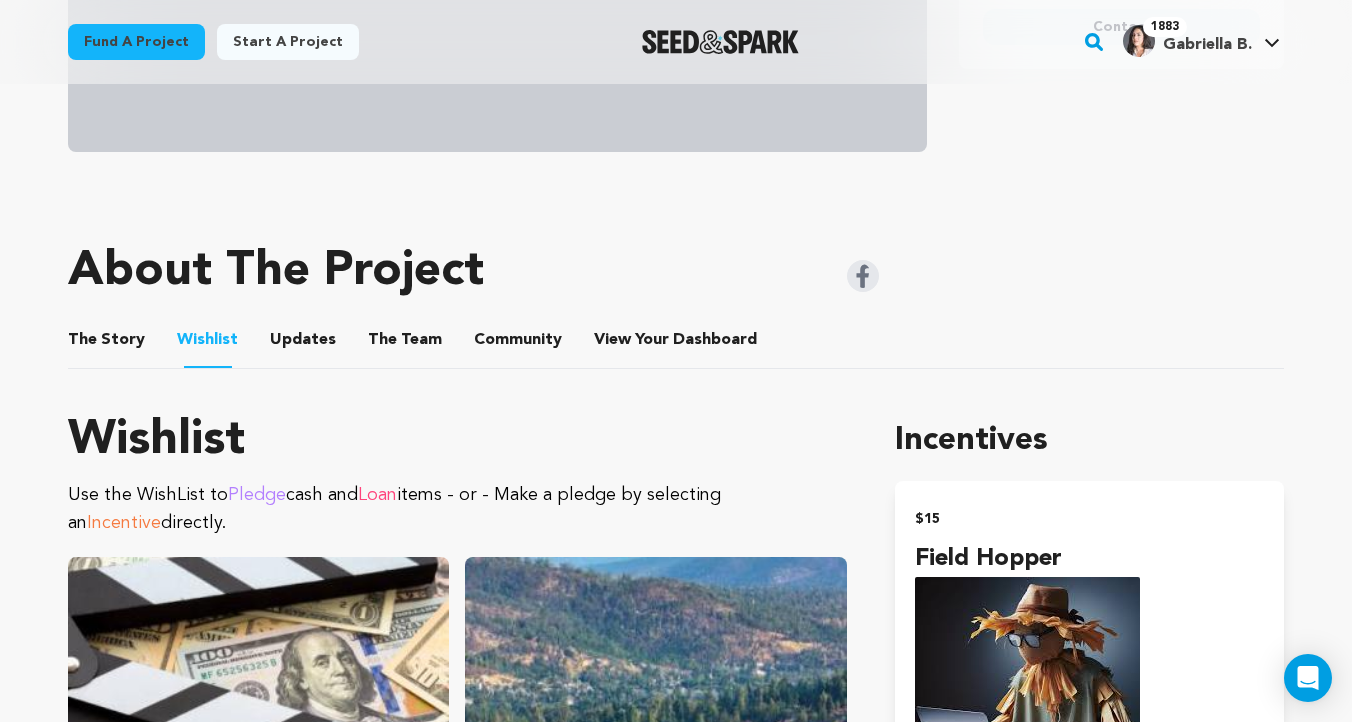 click on "The Story" at bounding box center [107, 344] 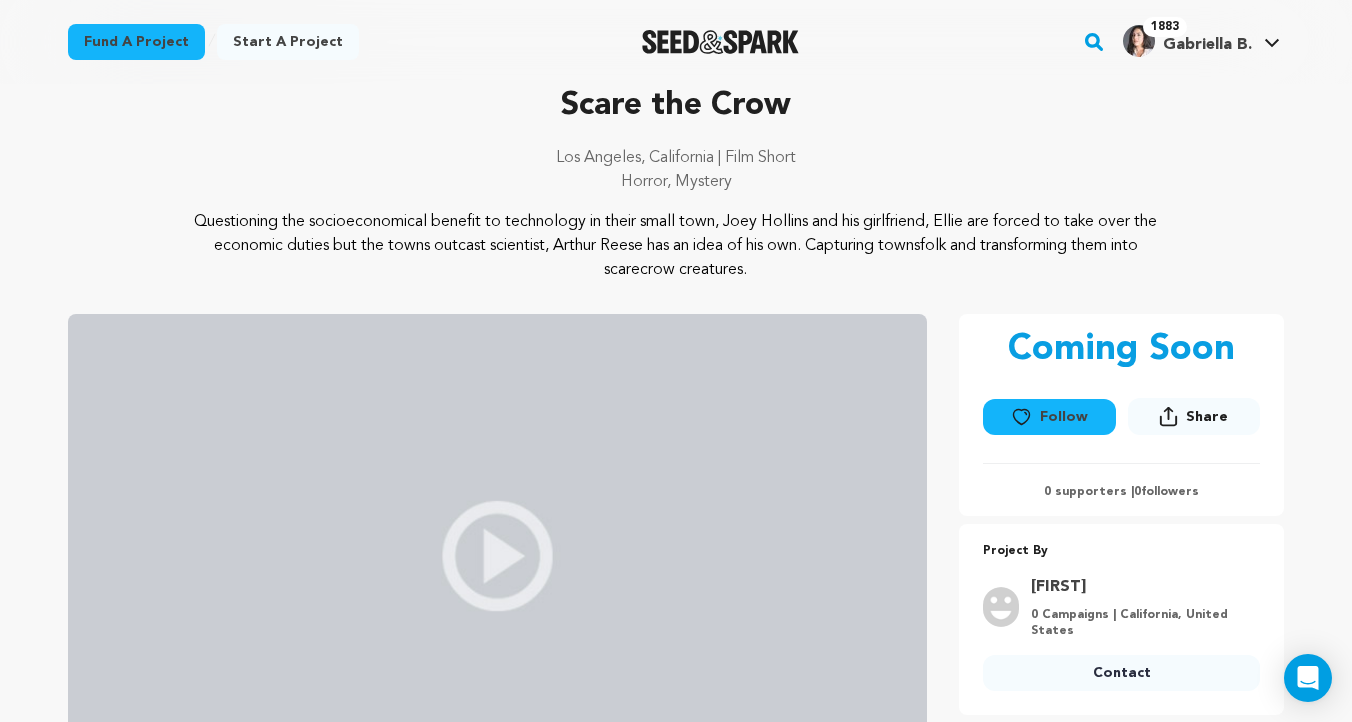 scroll, scrollTop: 0, scrollLeft: 0, axis: both 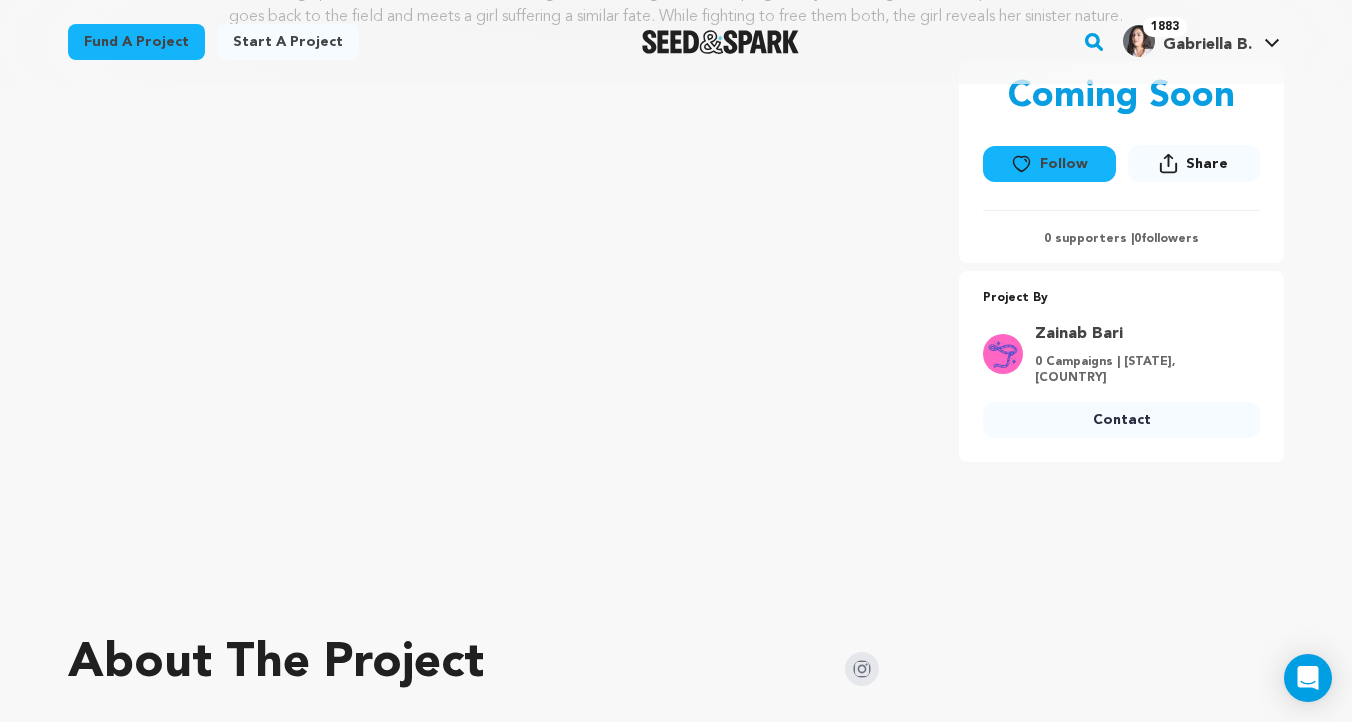 click on "Follow" at bounding box center [1049, 164] 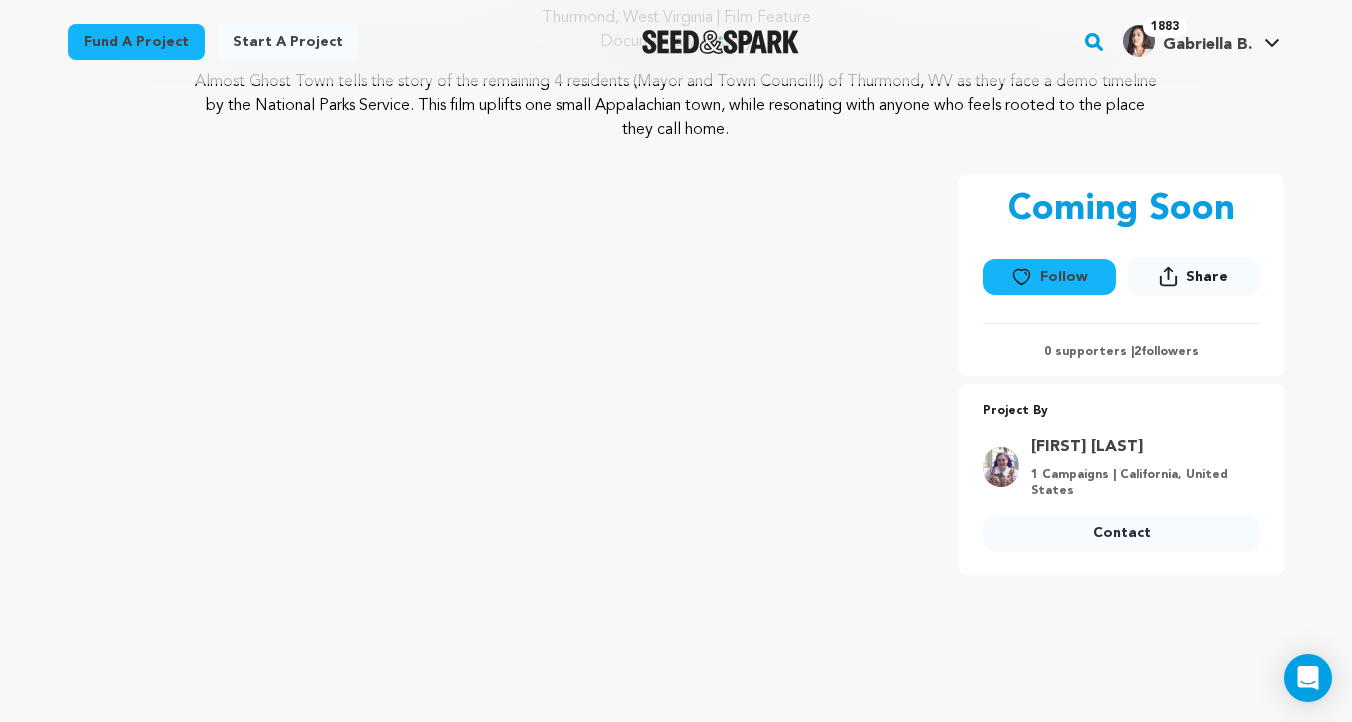 scroll, scrollTop: 0, scrollLeft: 0, axis: both 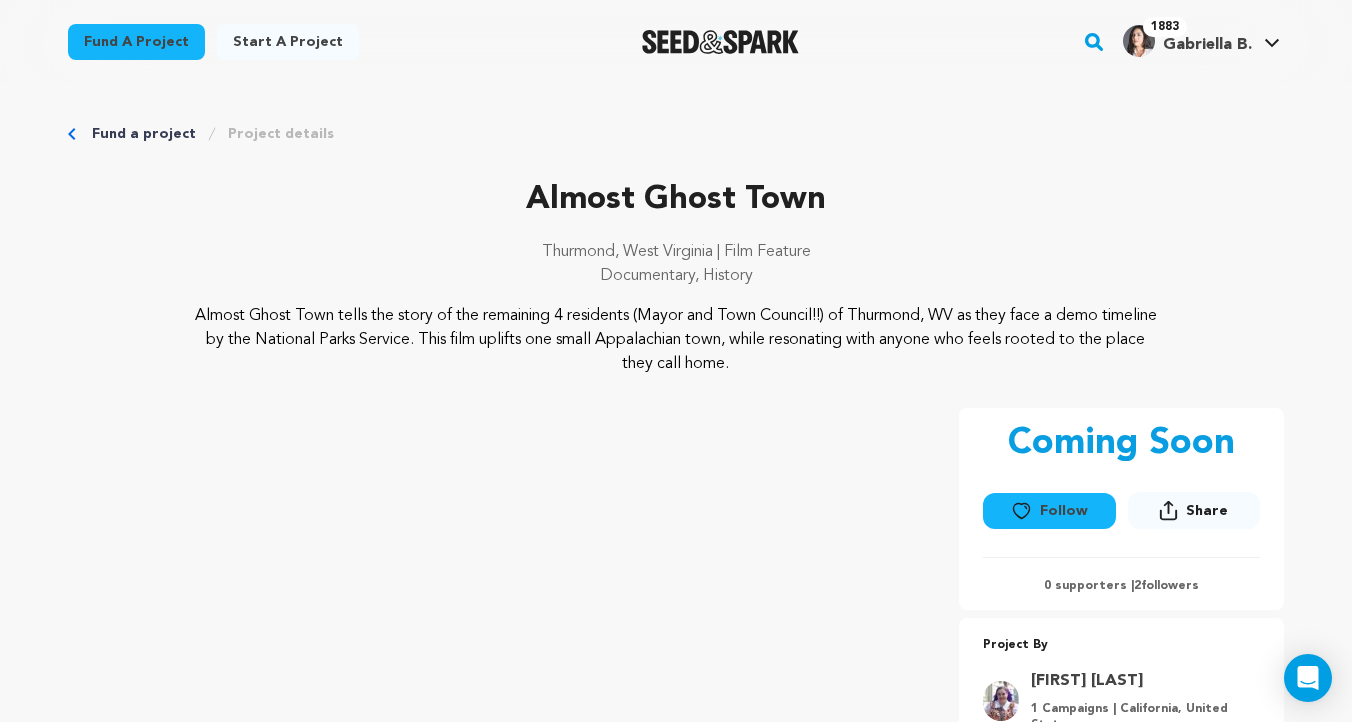 click on "Follow" at bounding box center (1049, 511) 